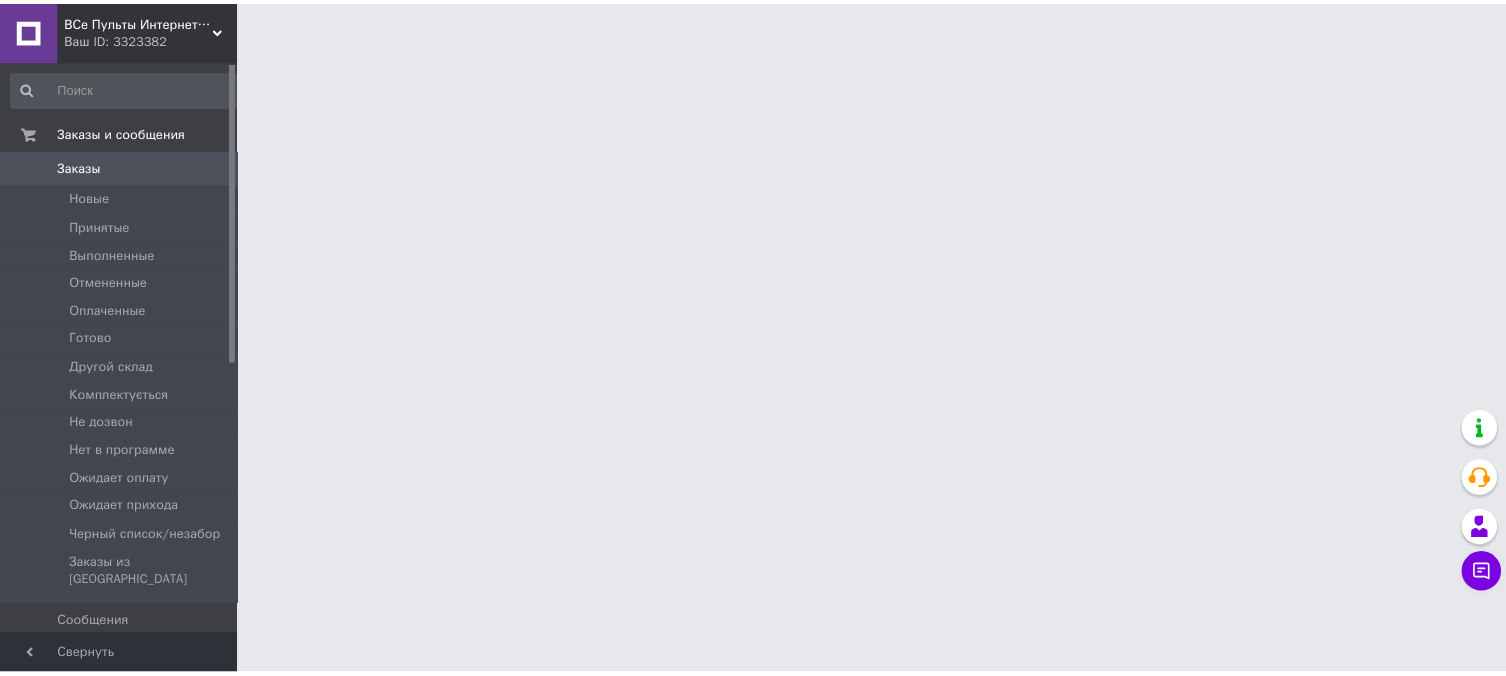 scroll, scrollTop: 0, scrollLeft: 0, axis: both 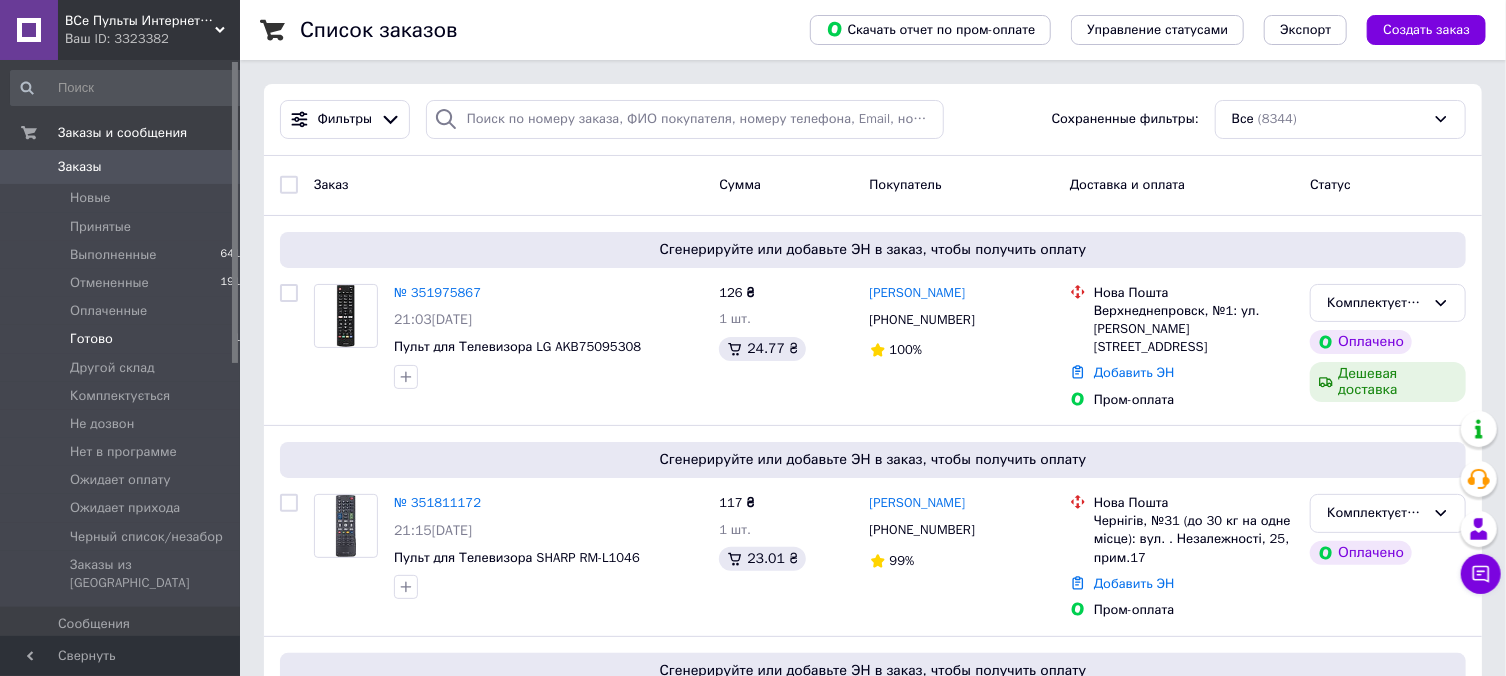 click on "Готово 13" at bounding box center [129, 339] 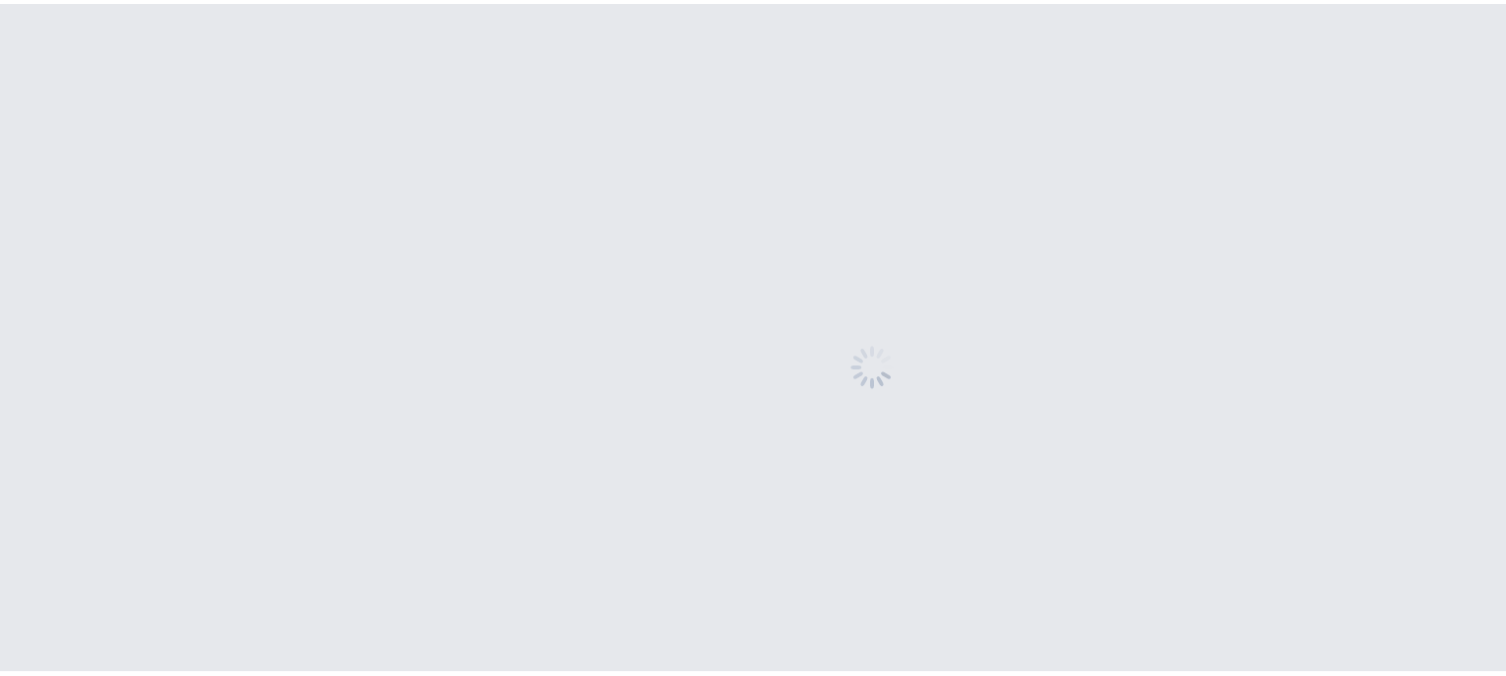 scroll, scrollTop: 0, scrollLeft: 0, axis: both 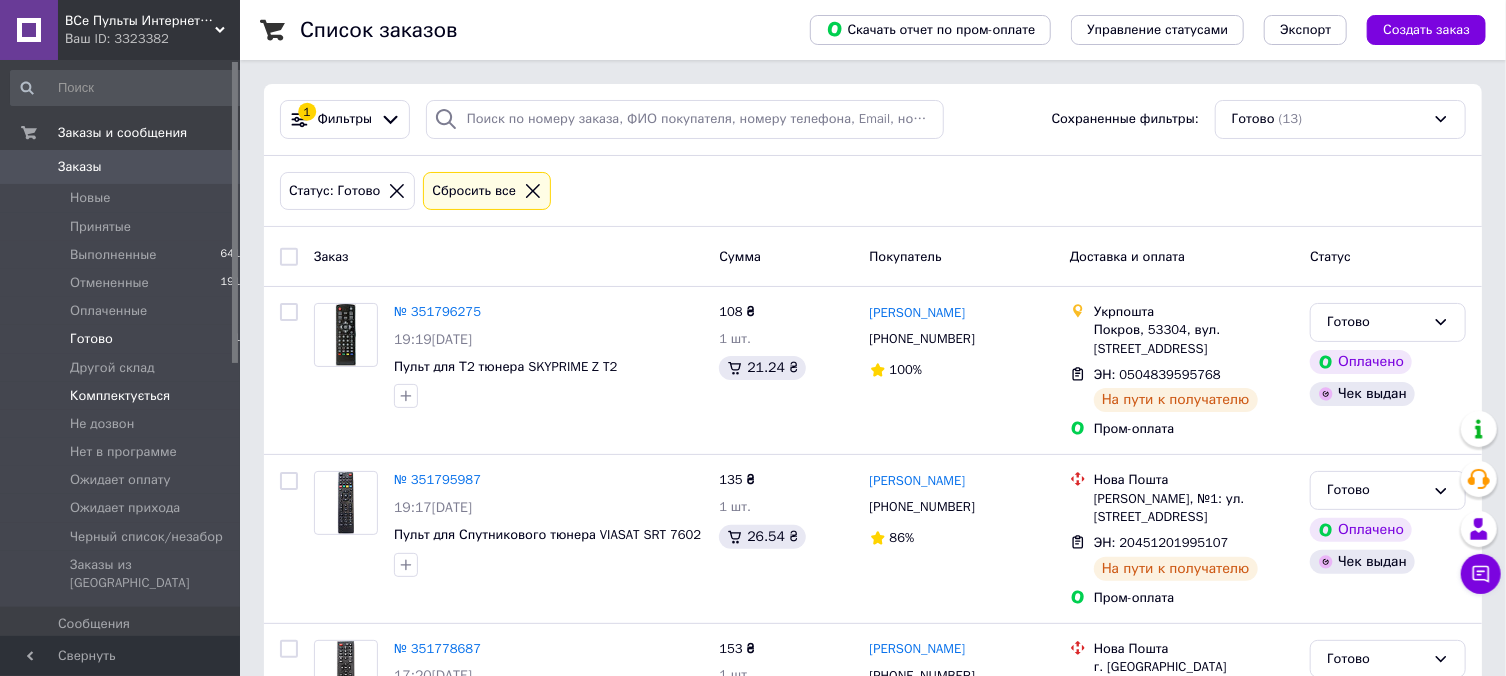 click on "Комплектується 3" at bounding box center (129, 396) 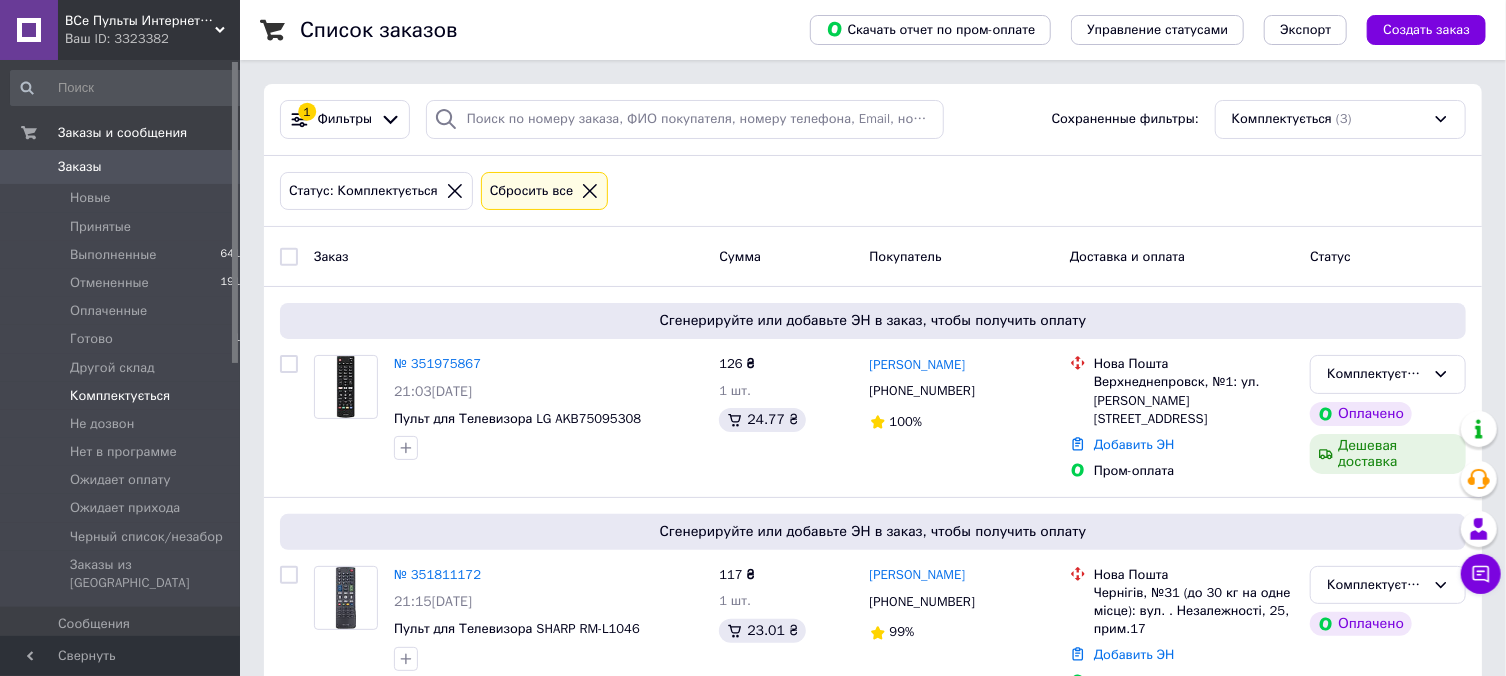 click on "Комплектується" at bounding box center (120, 396) 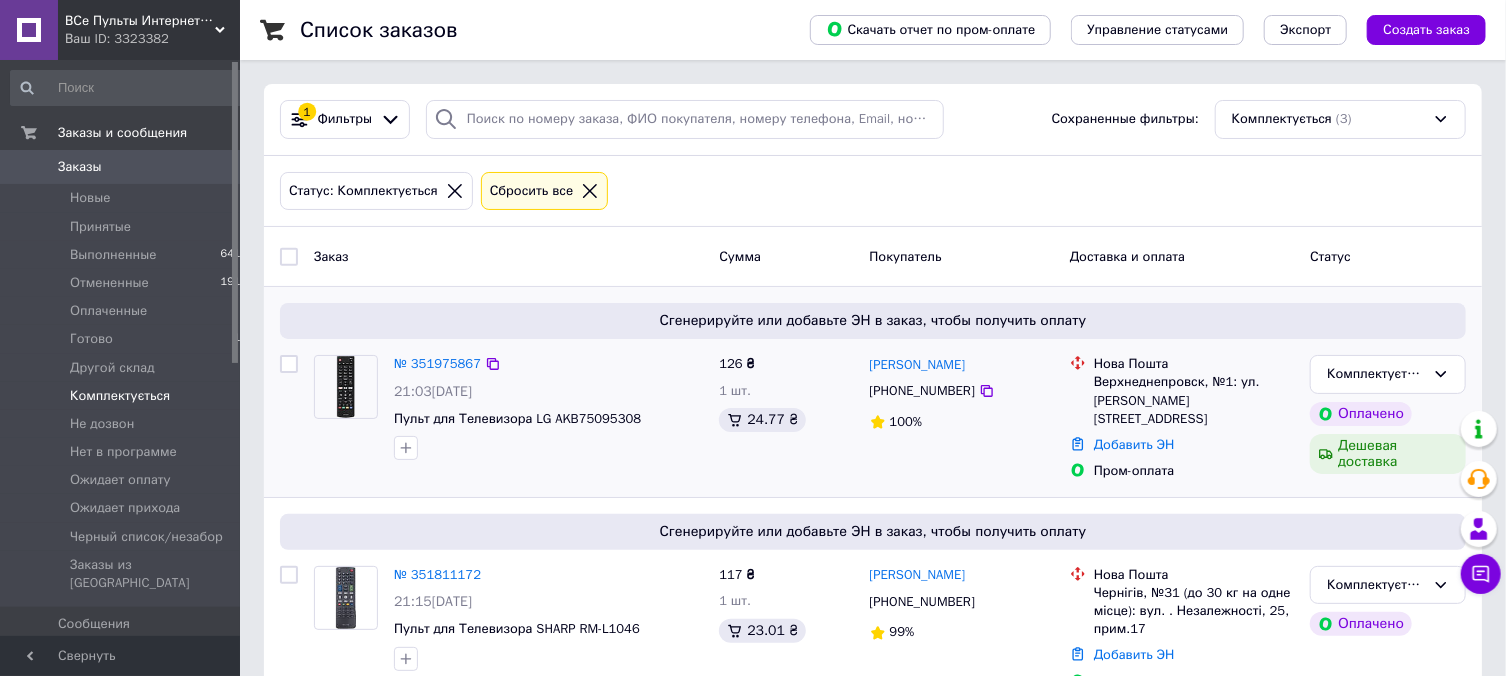click on "21:03, 09.07.2025" at bounding box center (433, 391) 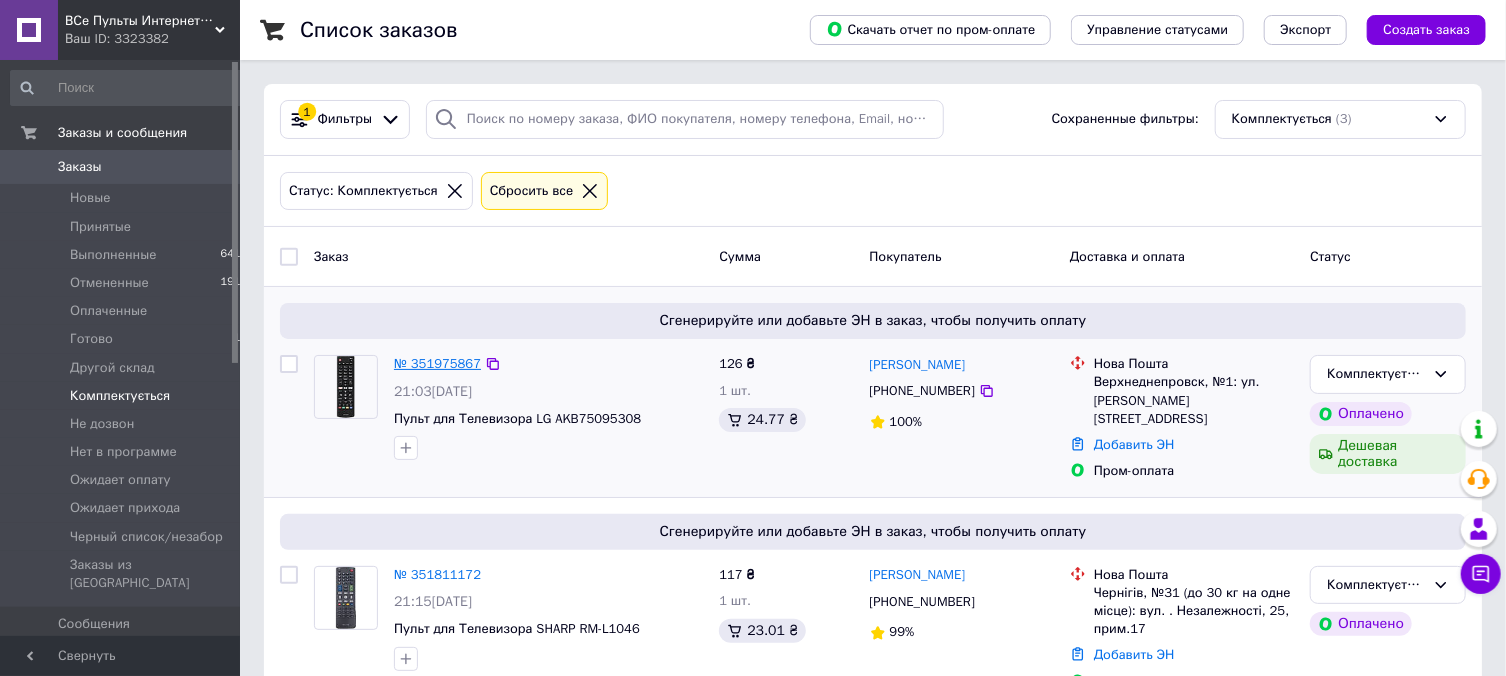click on "№ 351975867" at bounding box center [437, 363] 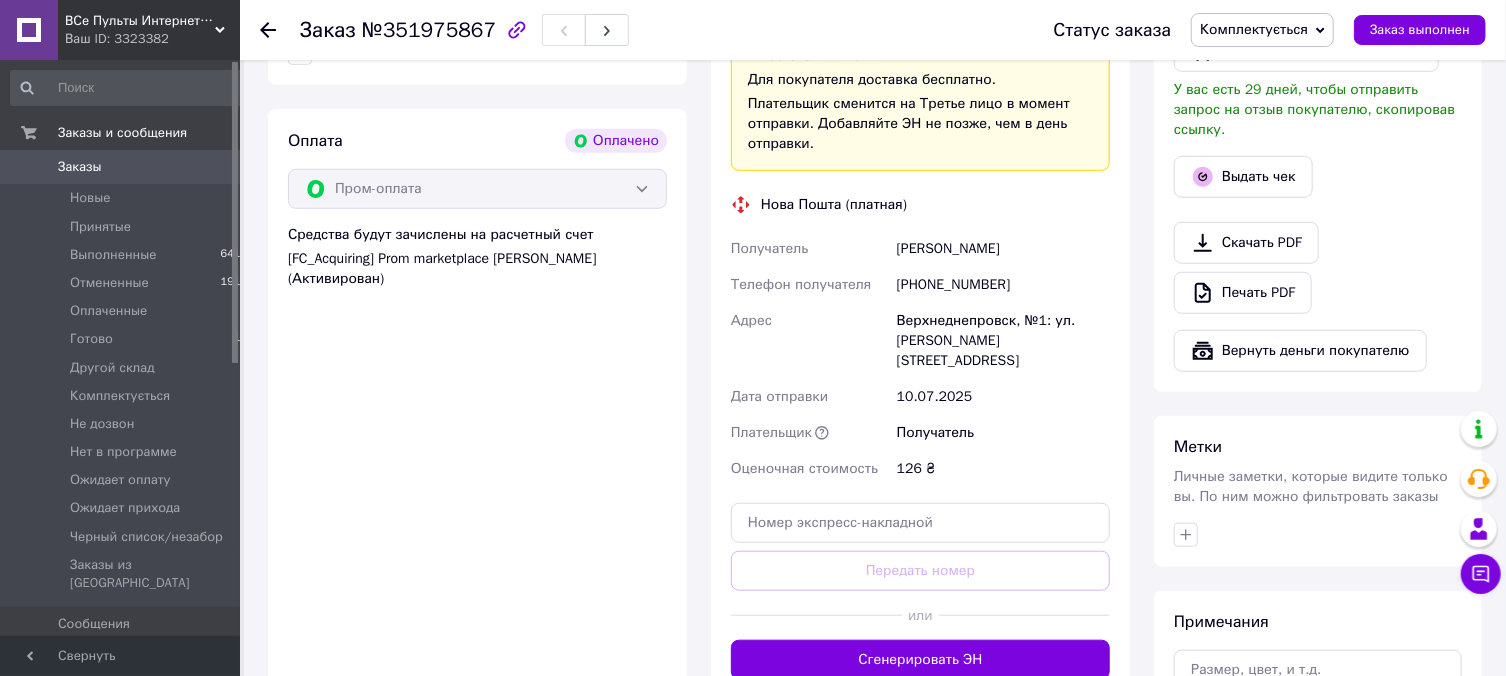 scroll, scrollTop: 965, scrollLeft: 0, axis: vertical 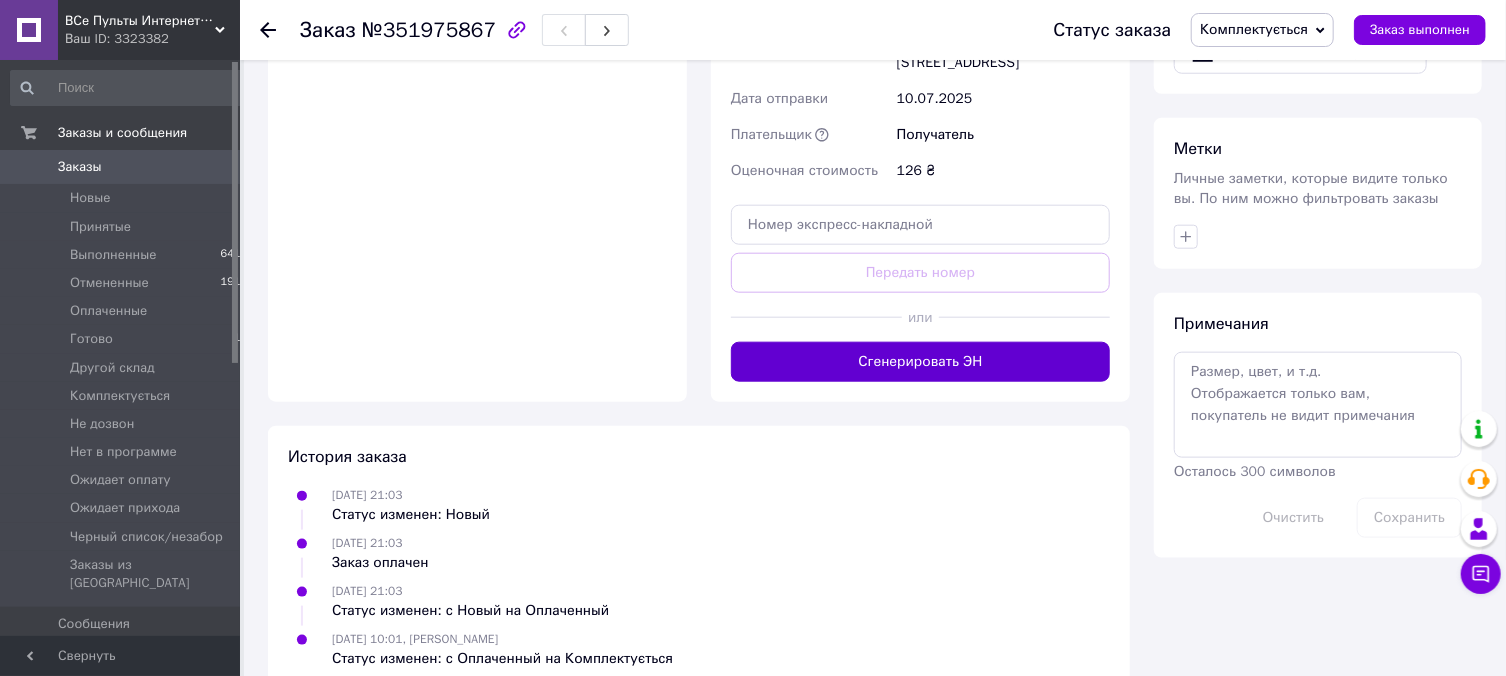 click on "Сгенерировать ЭН" at bounding box center [920, 362] 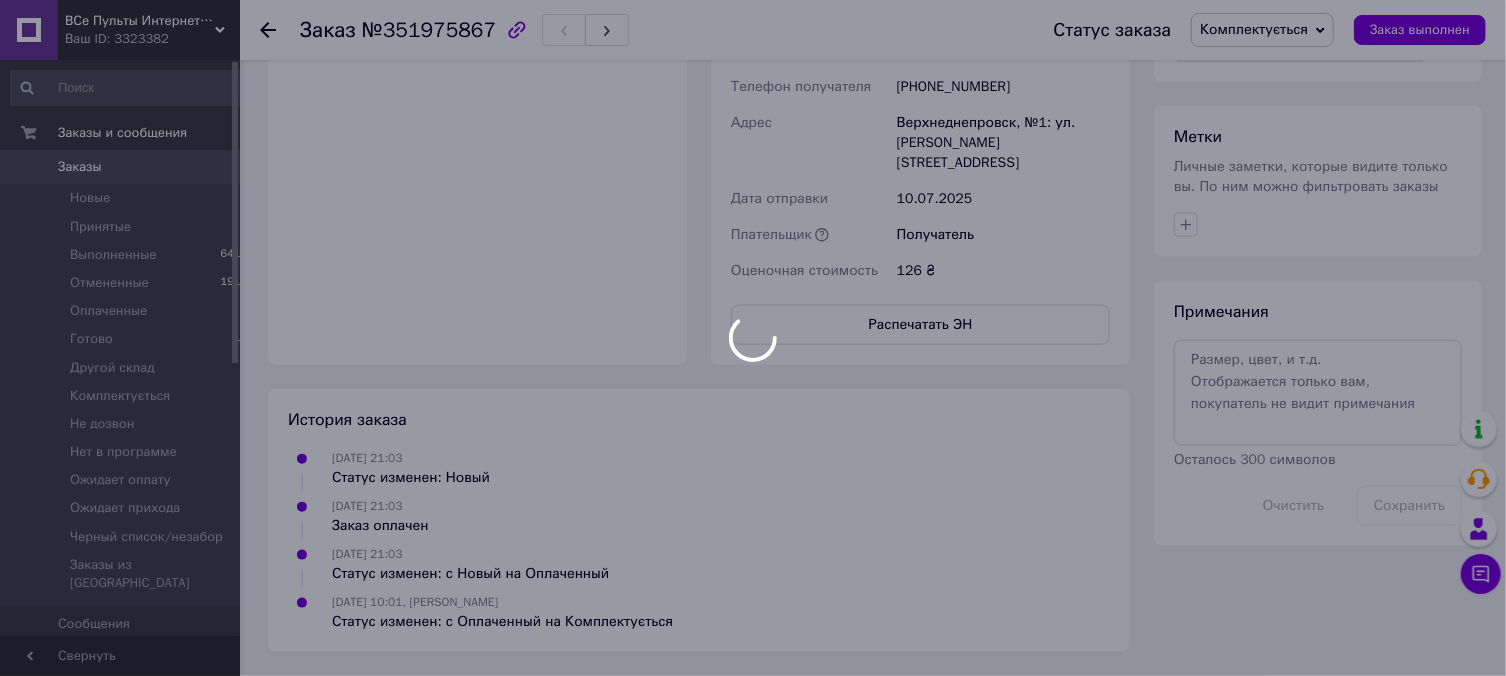 scroll, scrollTop: 905, scrollLeft: 0, axis: vertical 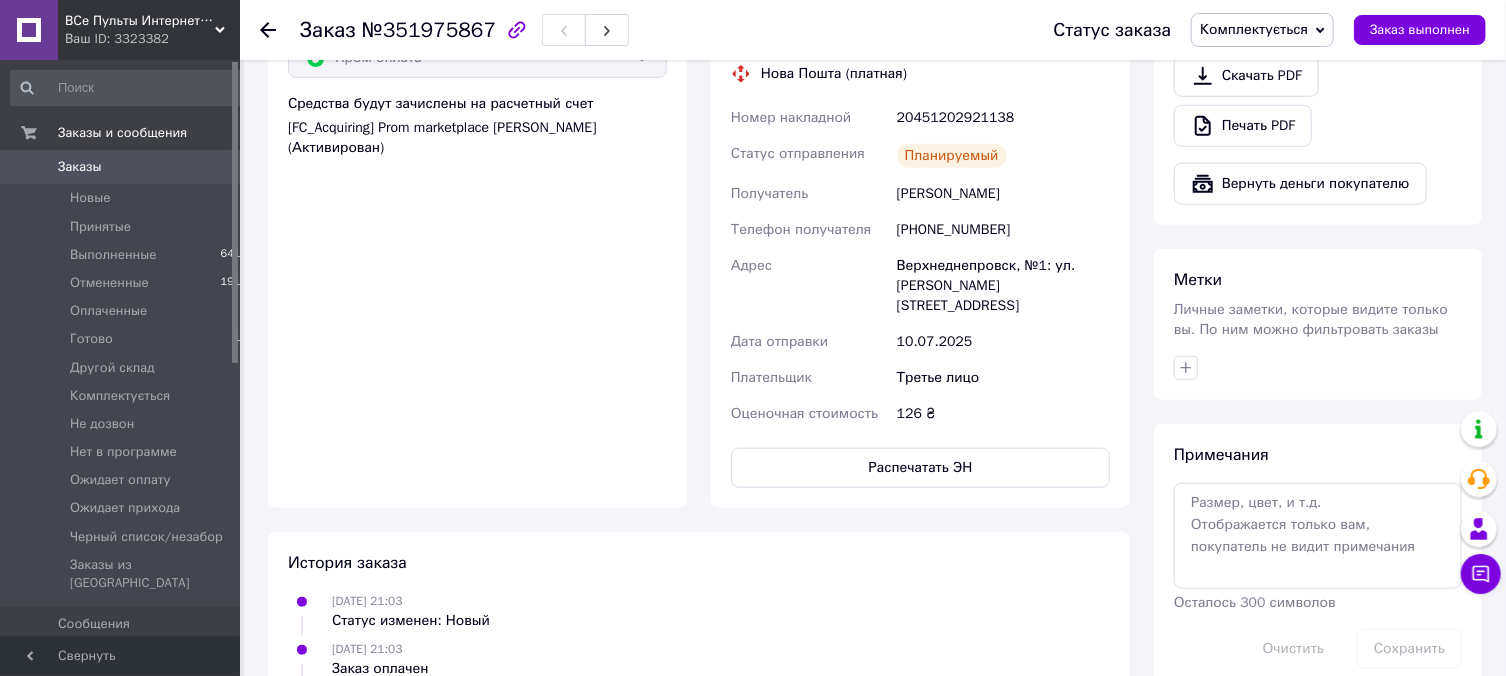 click on "№351975867" at bounding box center (429, 30) 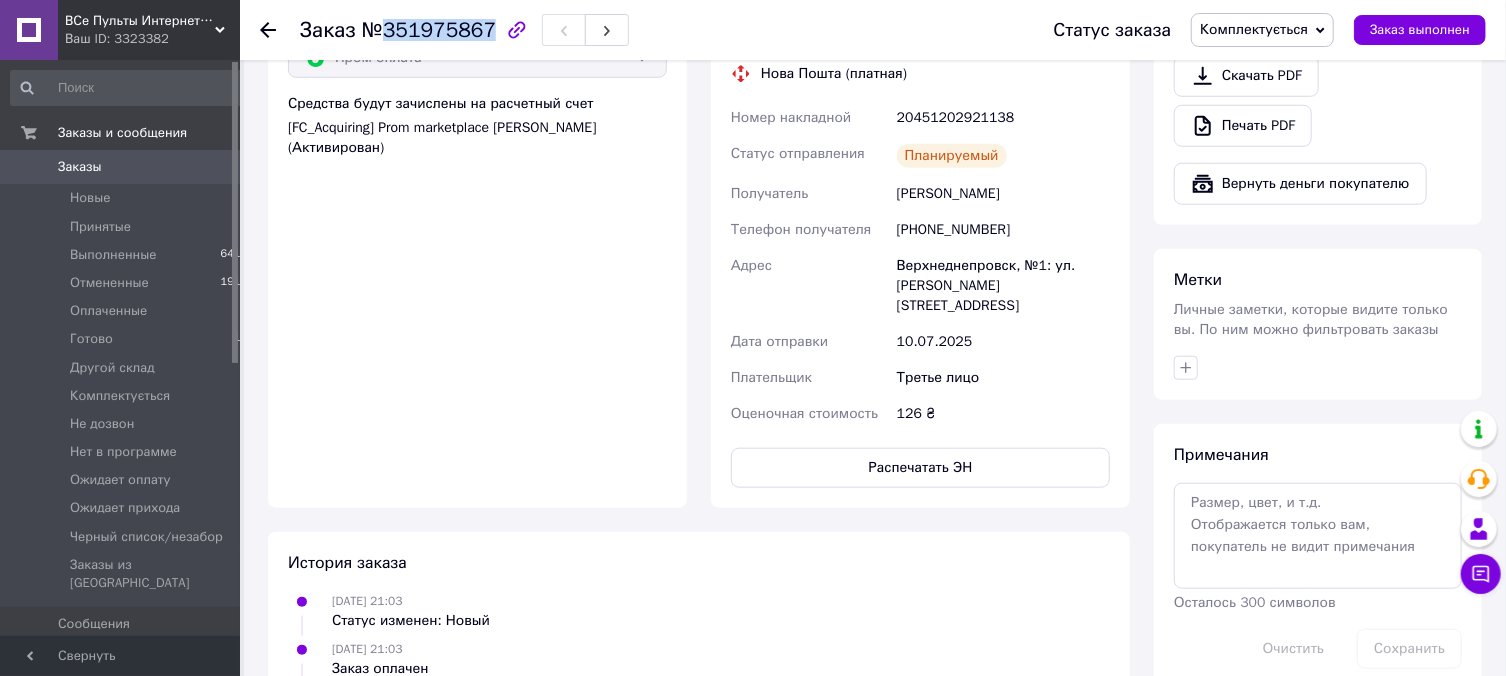 click on "№351975867" at bounding box center [429, 30] 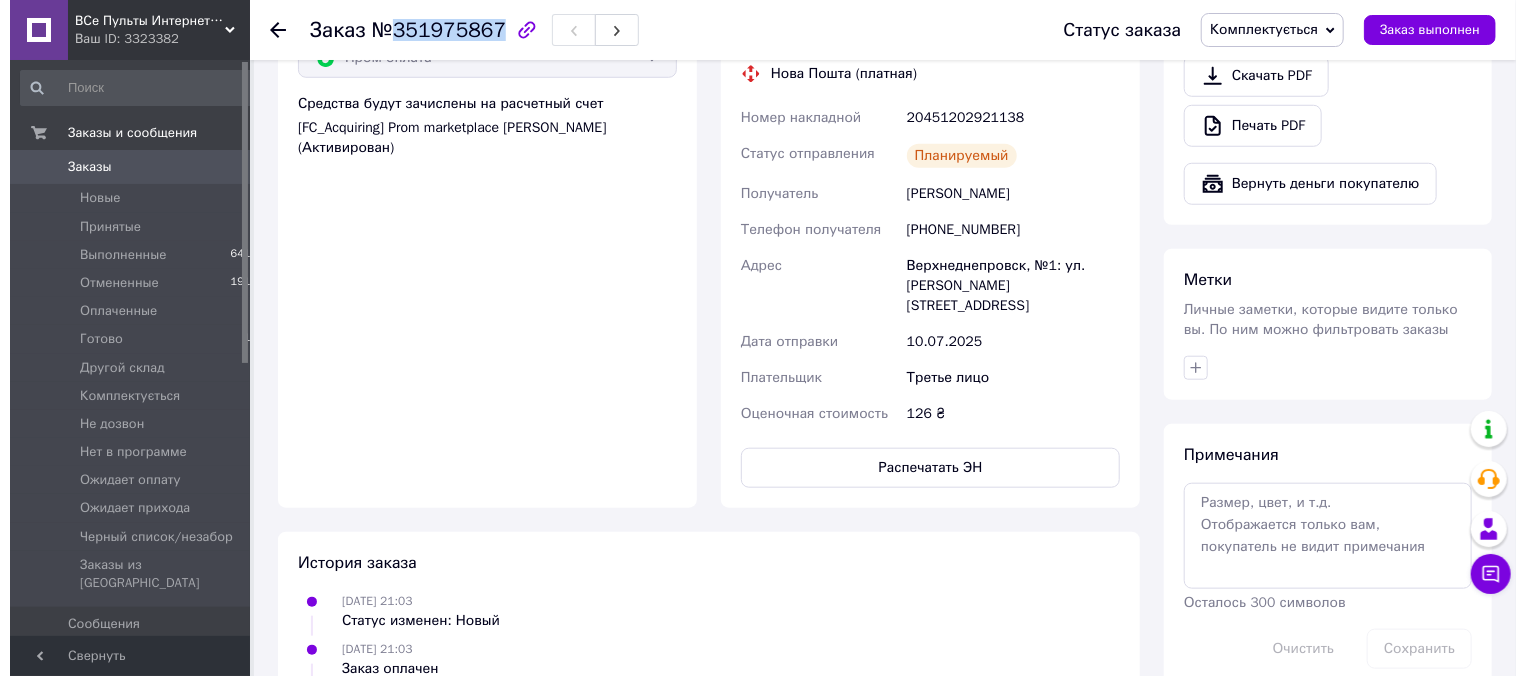scroll, scrollTop: 369, scrollLeft: 0, axis: vertical 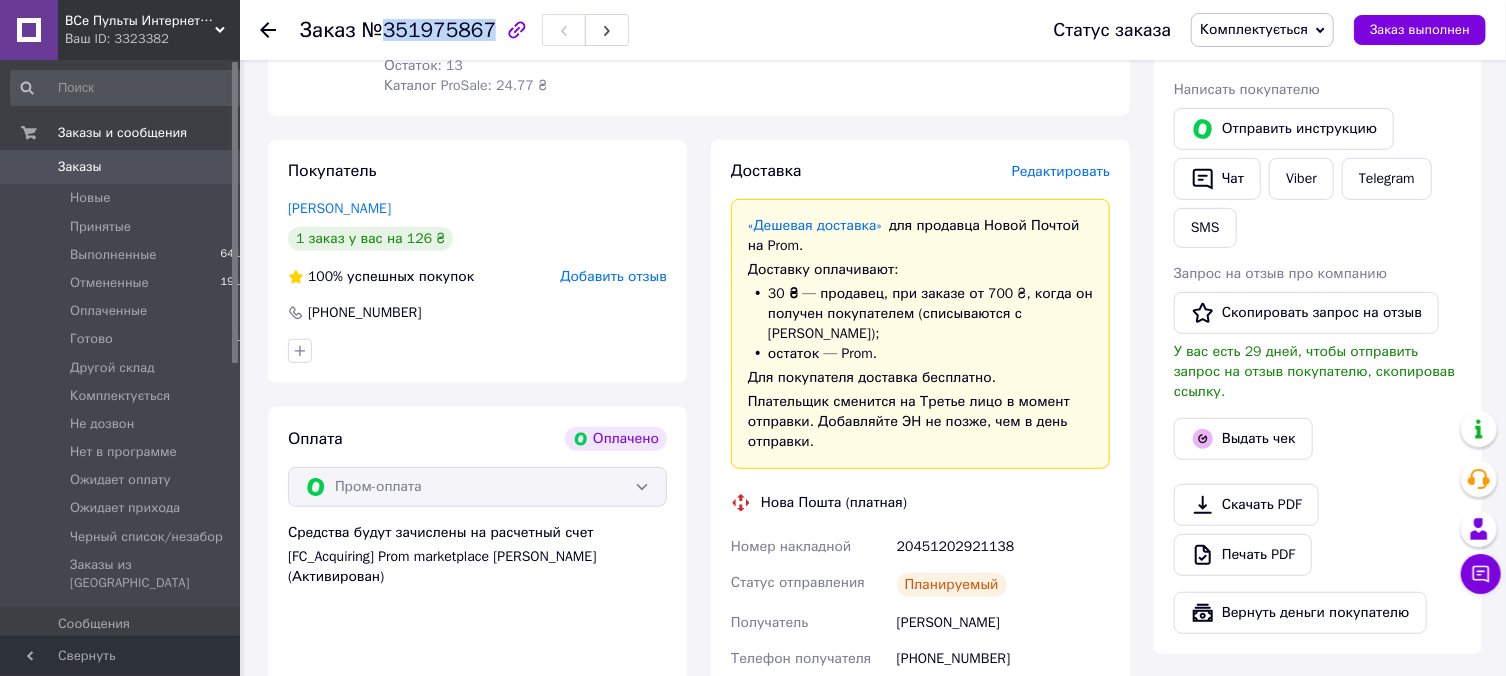 click on "Комплектується" at bounding box center (1254, 29) 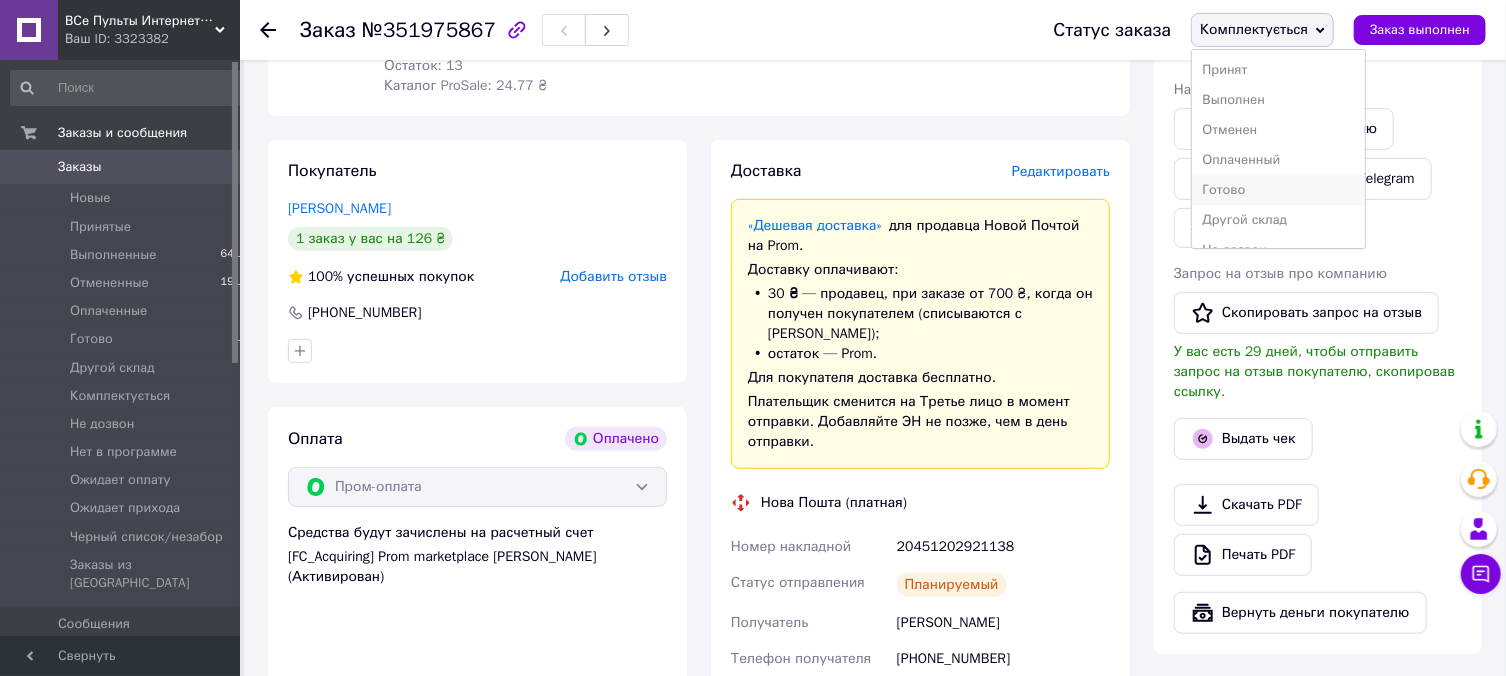 click on "Готово" at bounding box center (1278, 190) 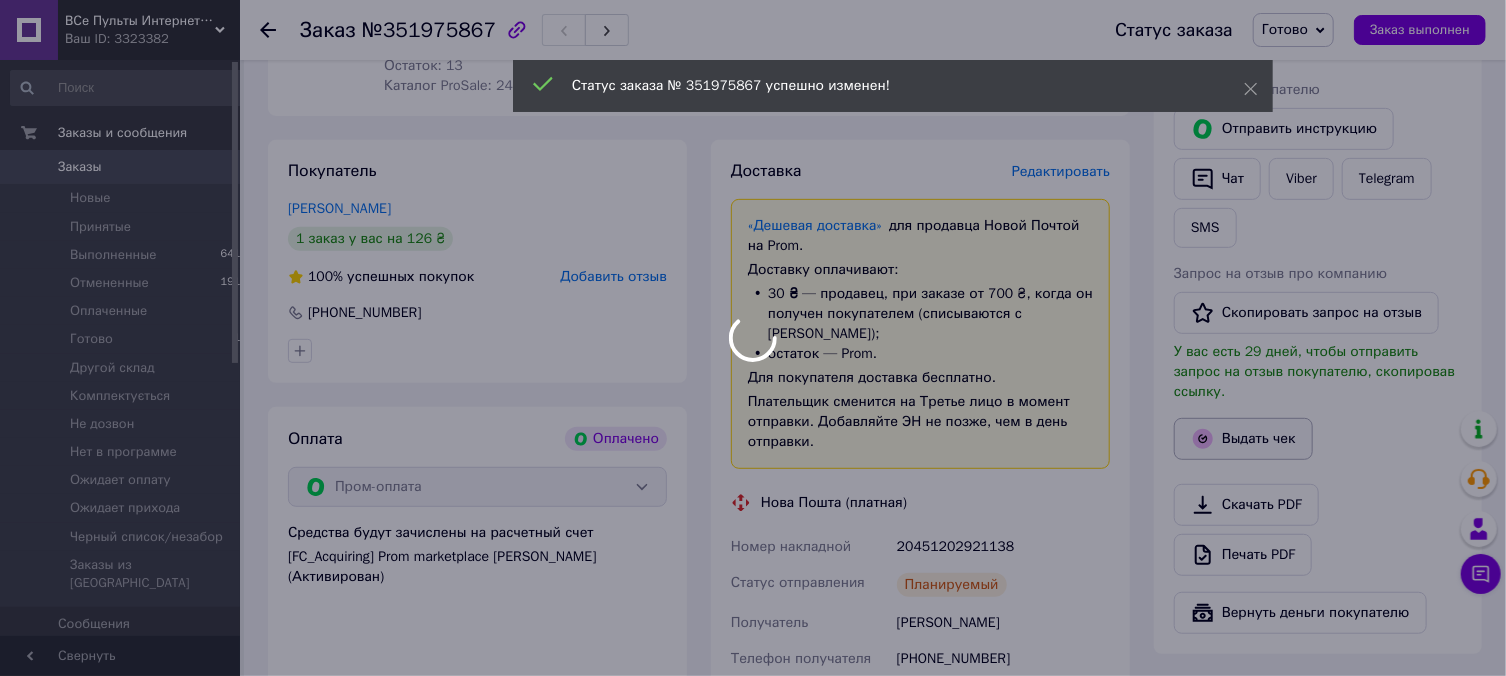 click on "Выдать чек" at bounding box center [1243, 439] 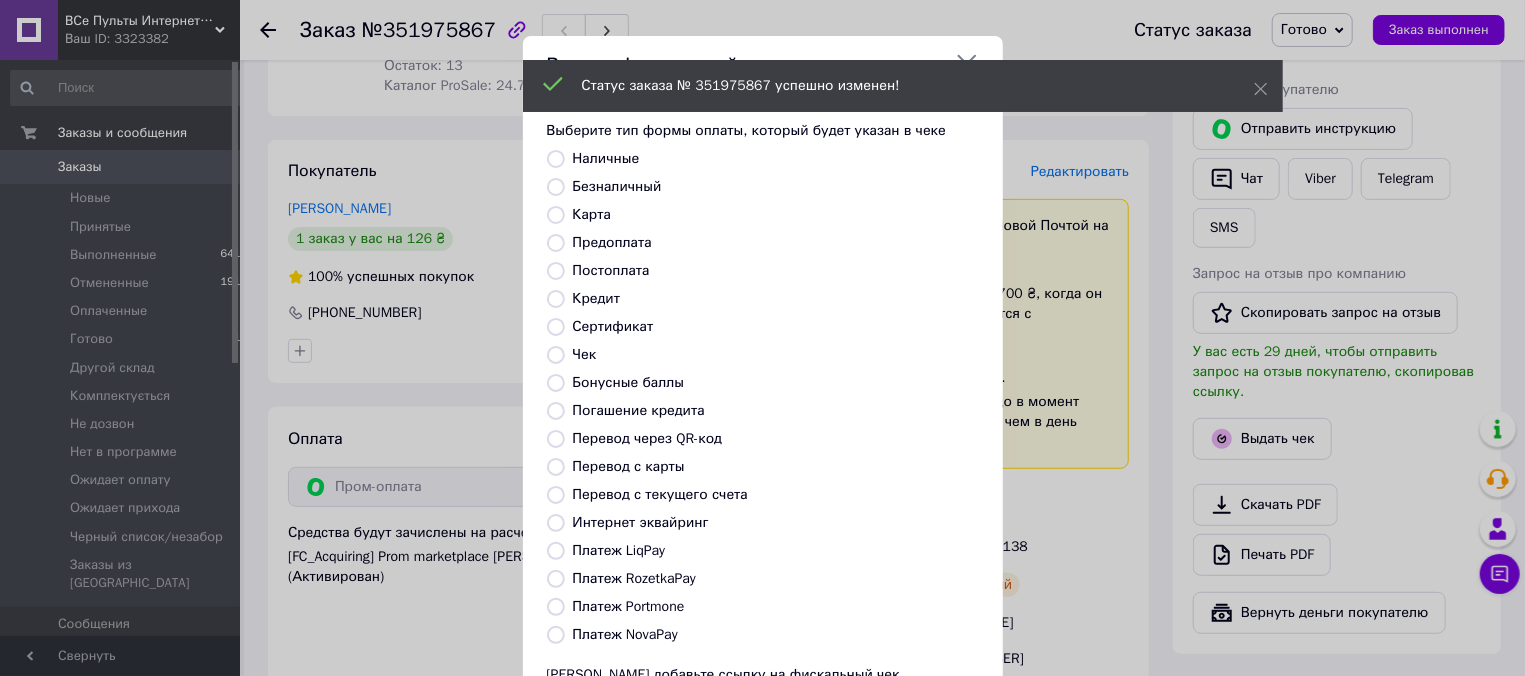 click on "Платеж RozetkaPay" at bounding box center [634, 578] 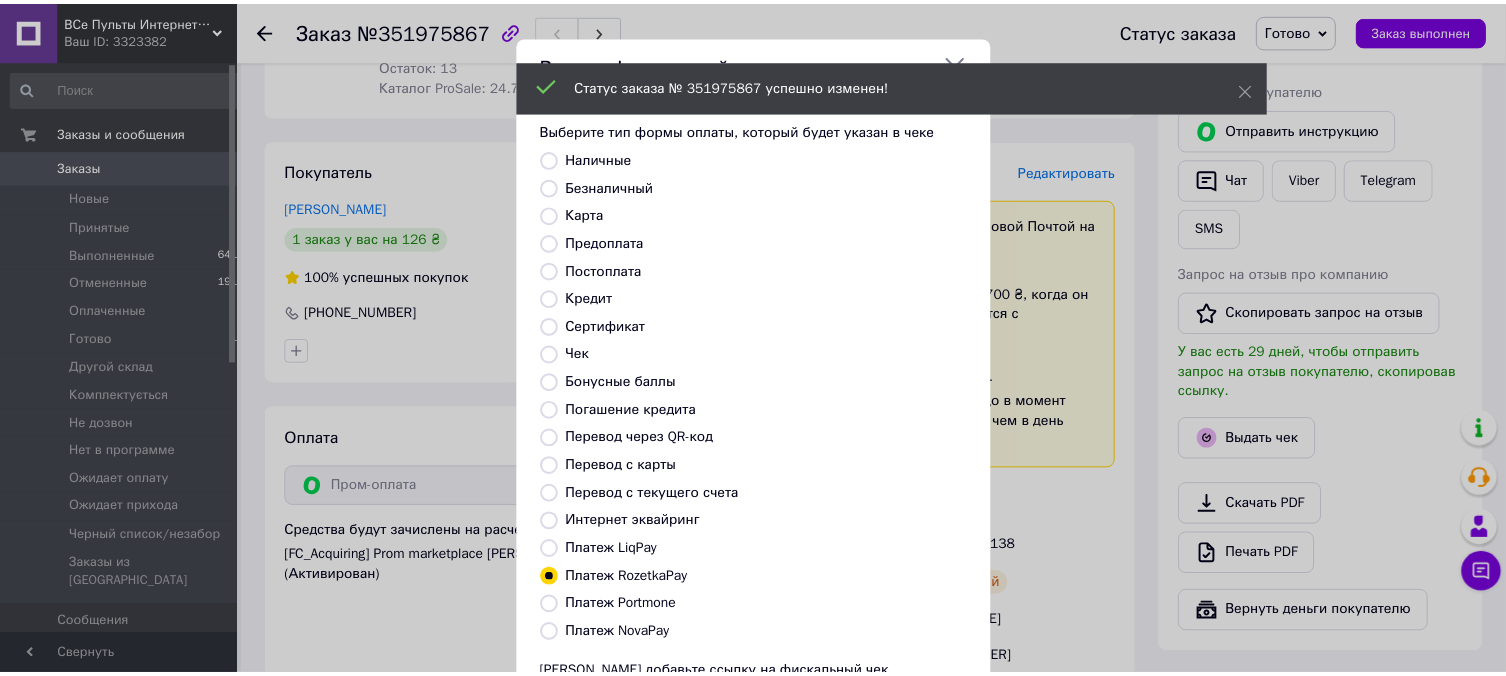 scroll, scrollTop: 184, scrollLeft: 0, axis: vertical 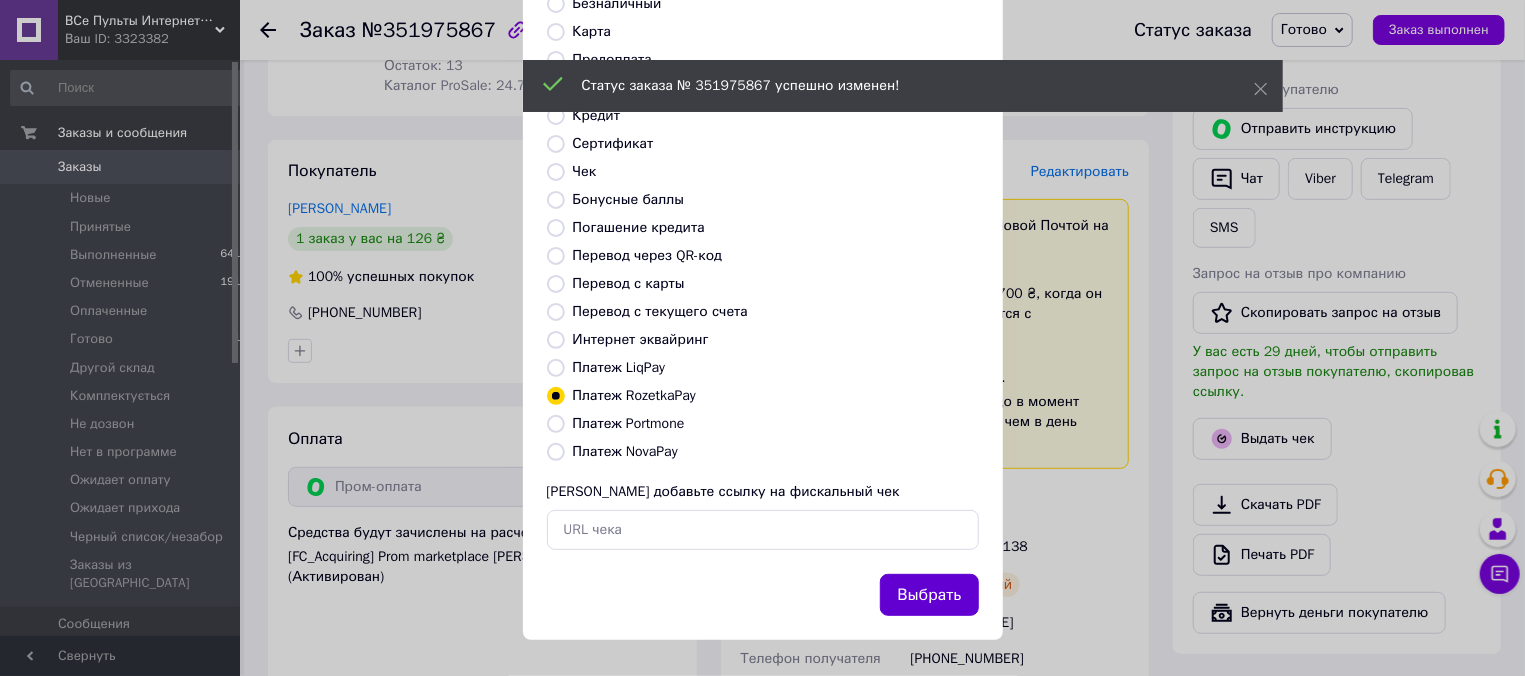 click on "Выбрать" at bounding box center (929, 595) 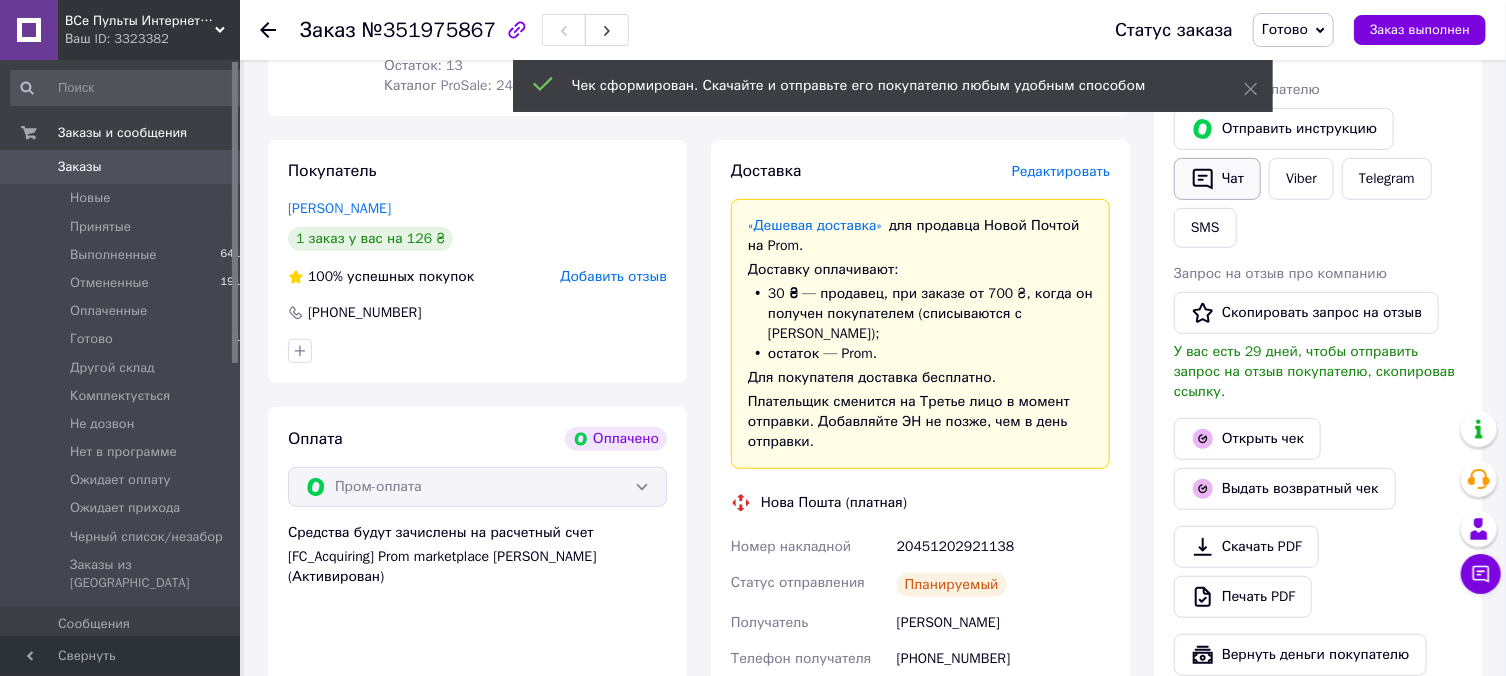 click 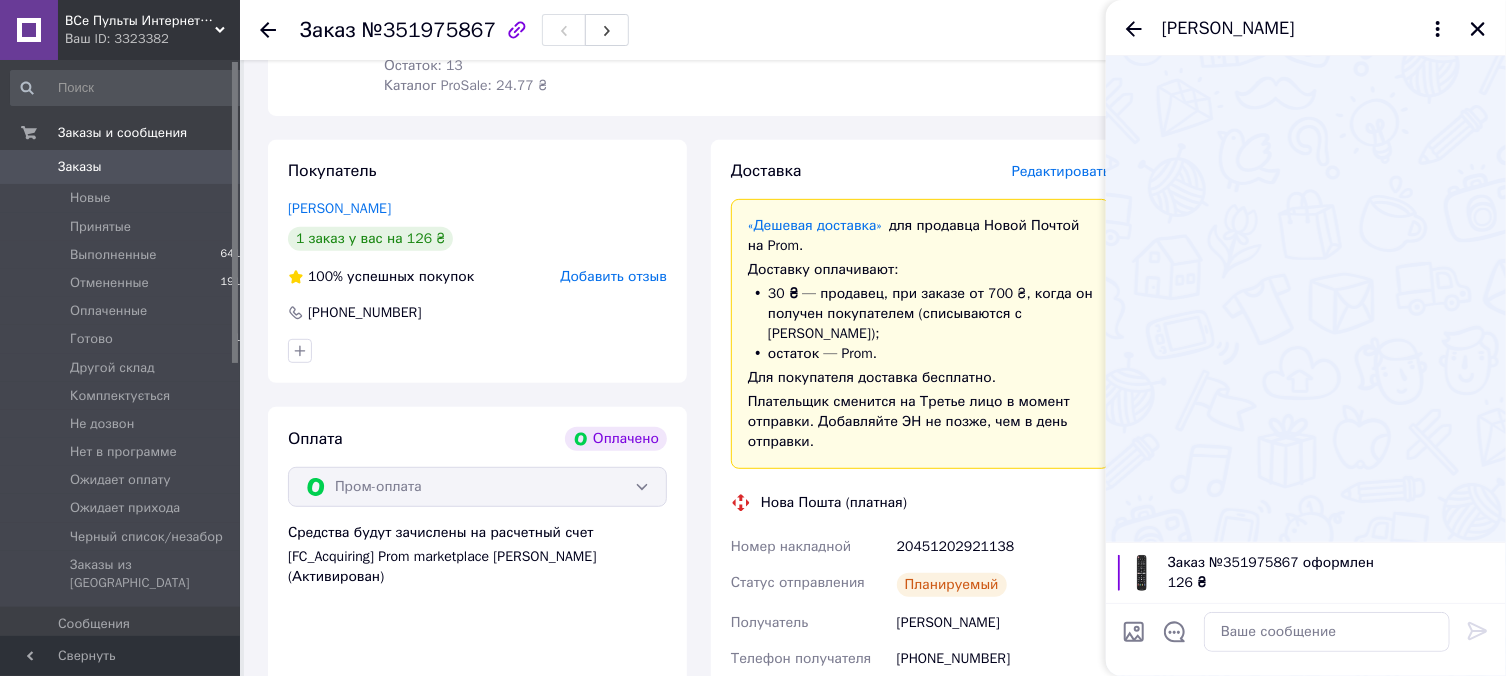 click at bounding box center [1306, 299] 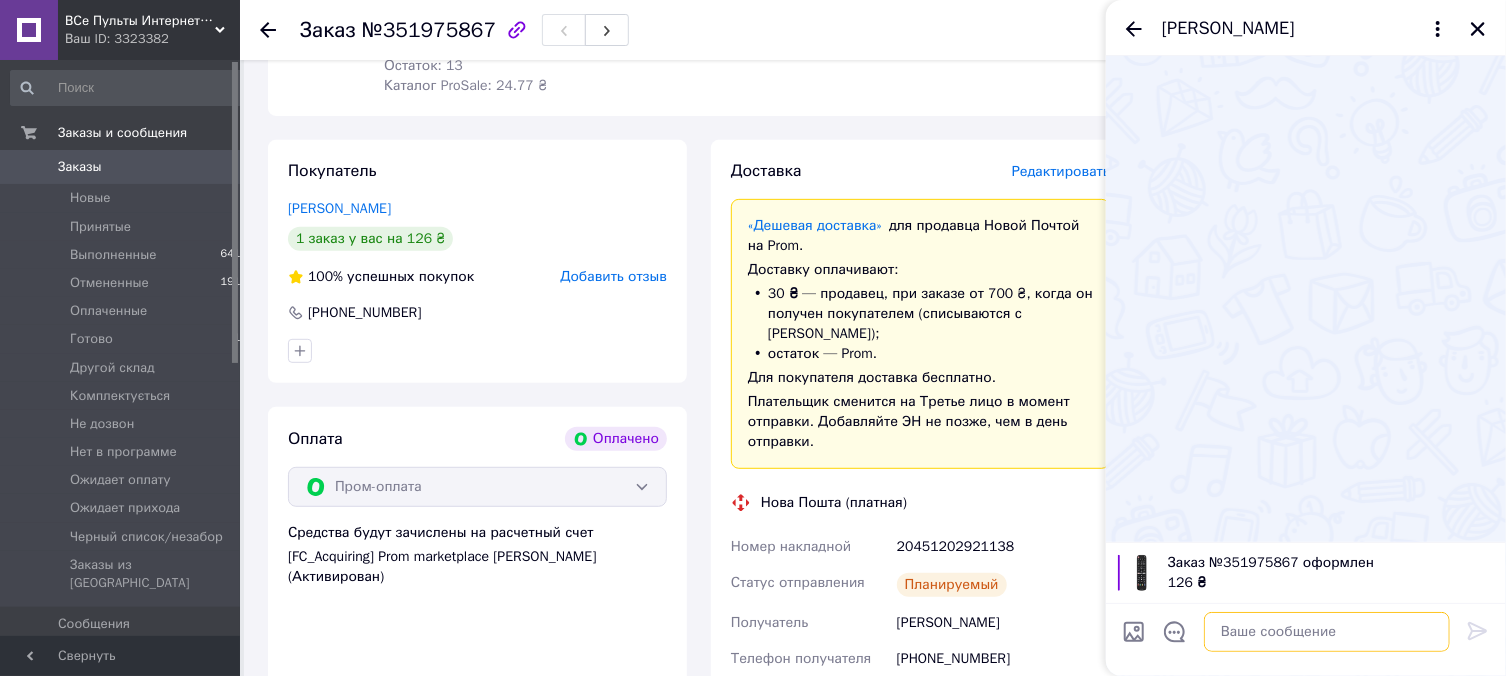 click at bounding box center (1327, 632) 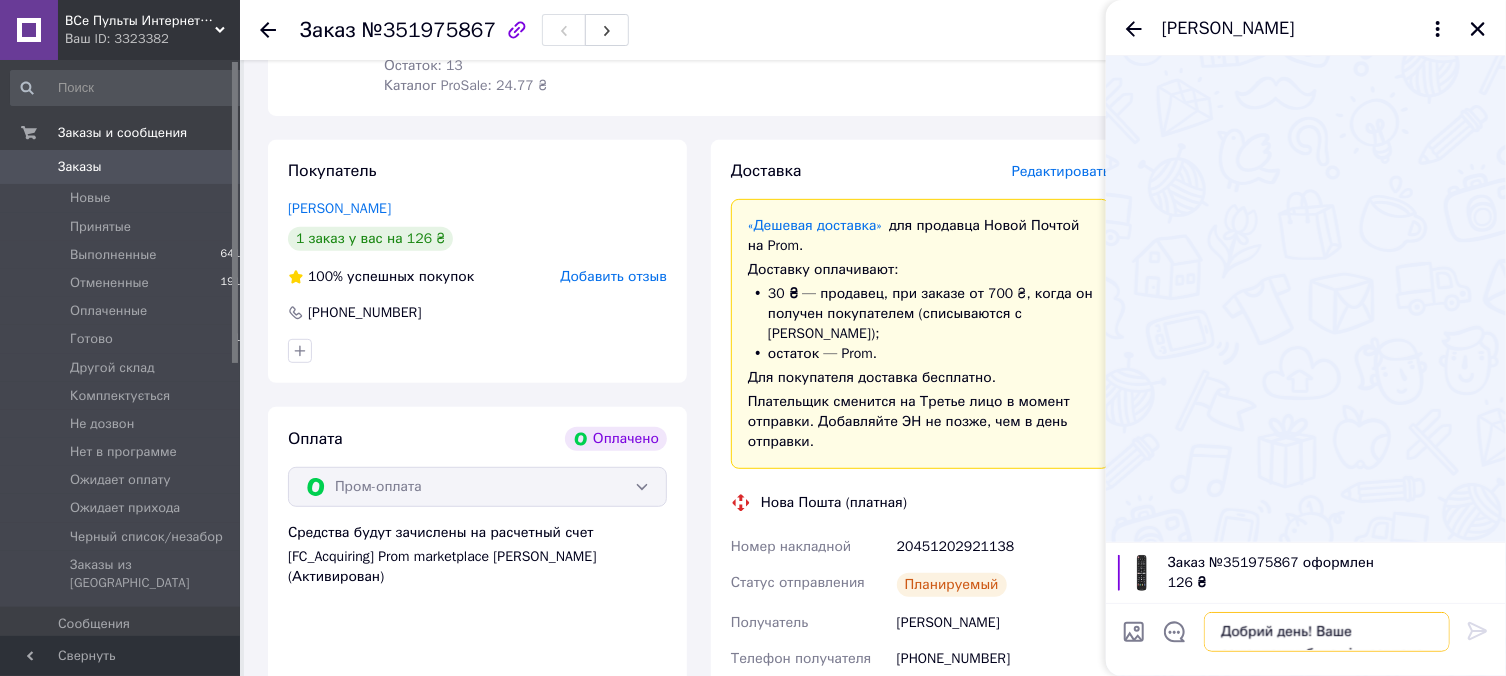scroll, scrollTop: 23, scrollLeft: 0, axis: vertical 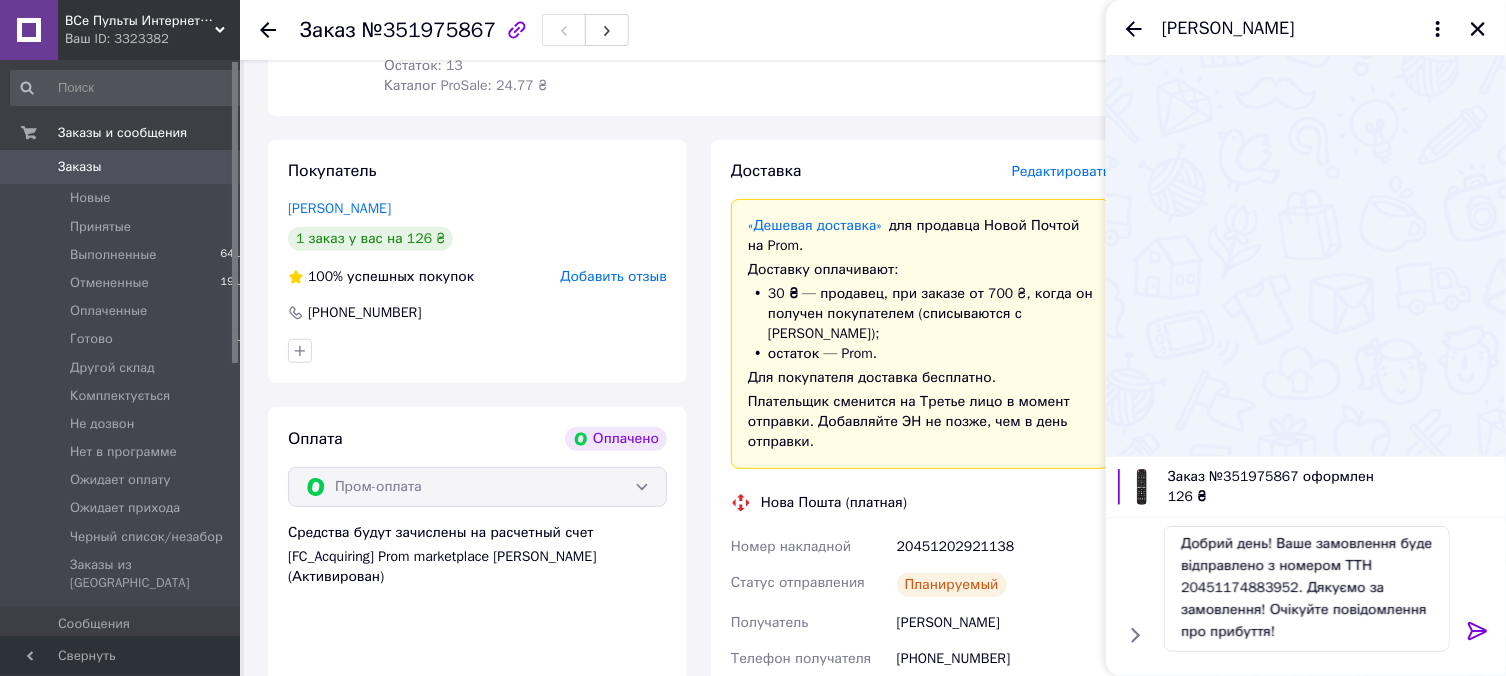 click on "20451202921138" at bounding box center (1003, 547) 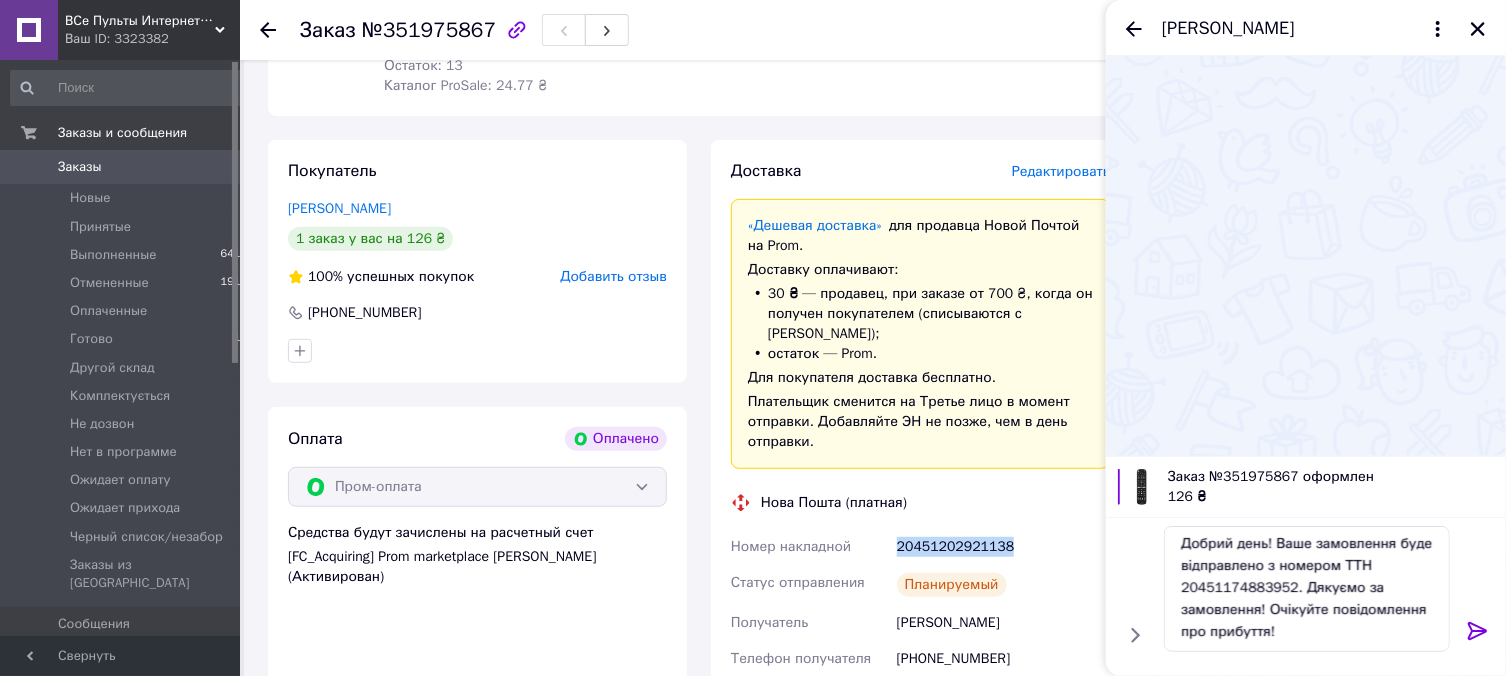 click on "20451202921138" at bounding box center [1003, 547] 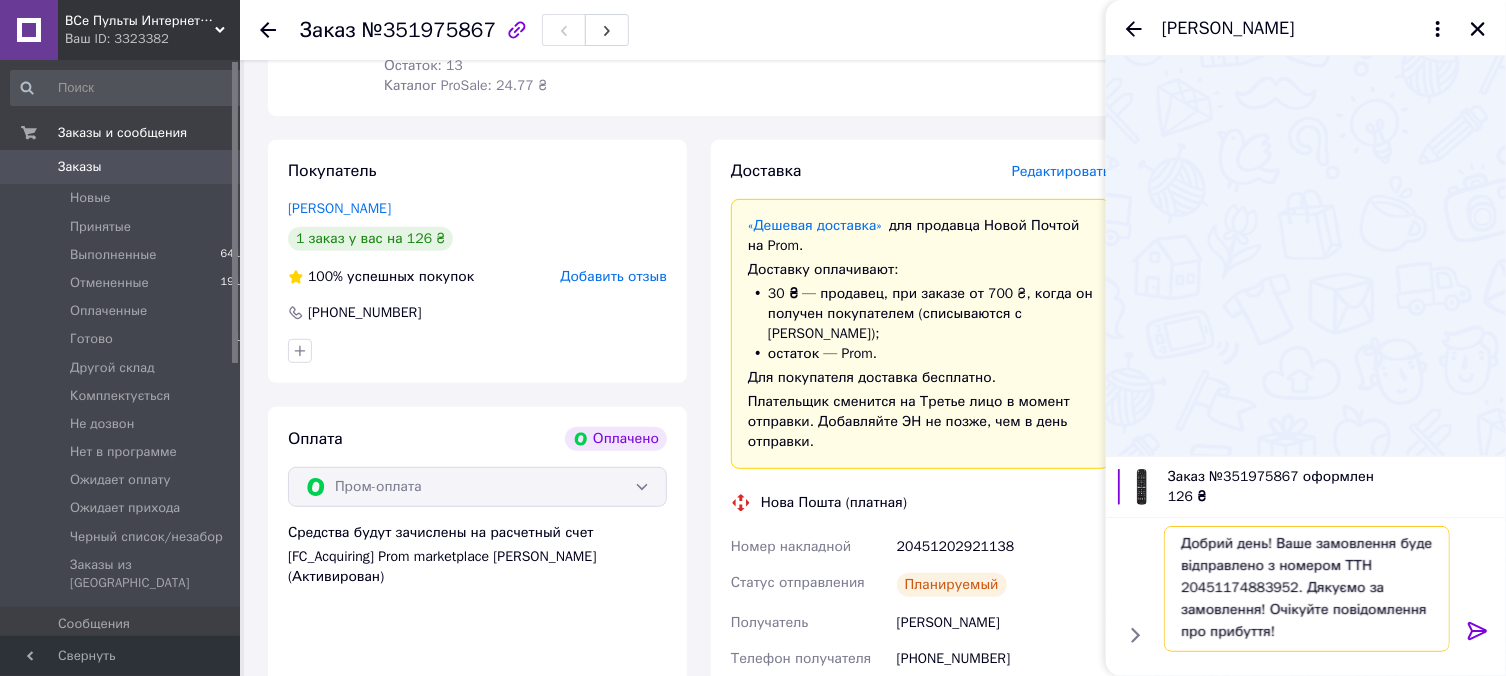 click on "Добрий день! Ваше замовлення буде відправлено з номером ТТН 20451174883952. Дякуємо за замовлення! Очікуйте повідомлення про прибуття!" at bounding box center (1307, 589) 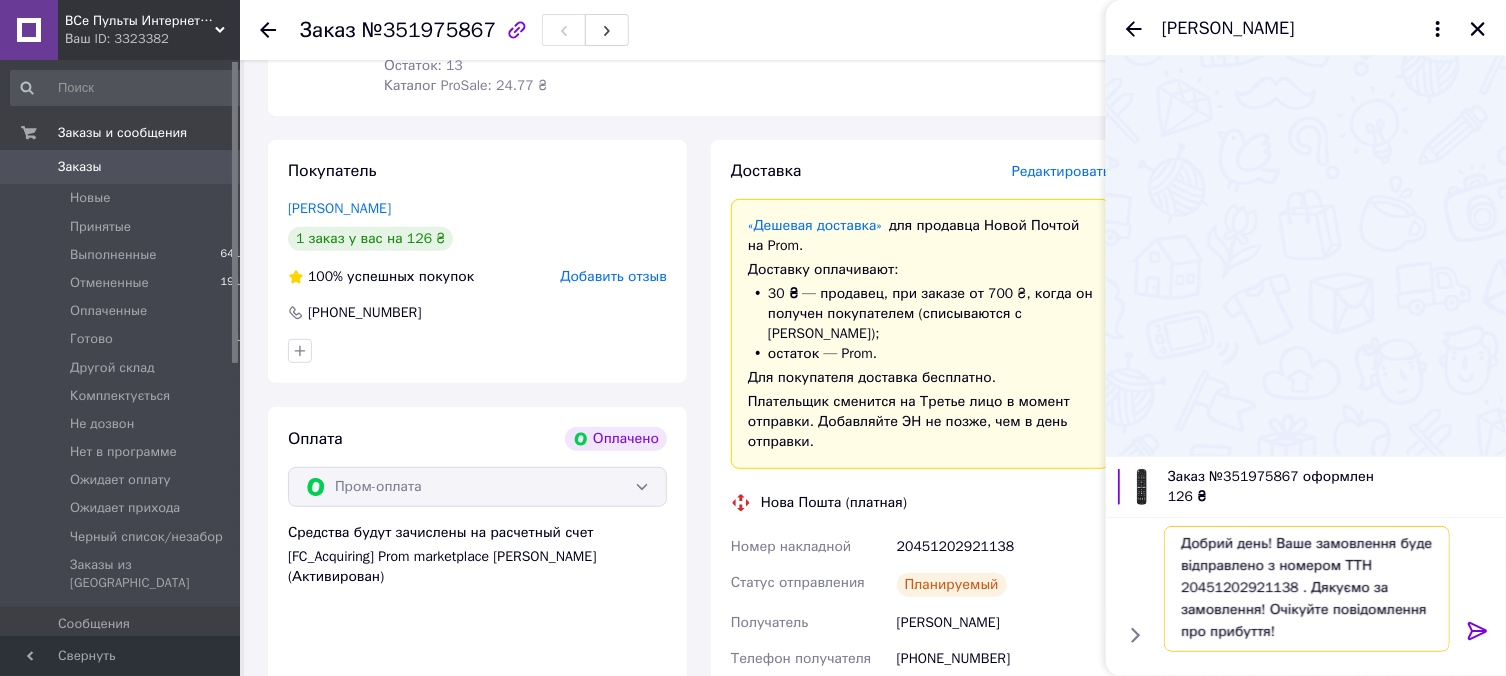 type on "Добрий день! Ваше замовлення буде відправлено з номером ТТН 20451202921138 . Дякуємо за замовлення! Очікуйте повідомлення про прибуття!" 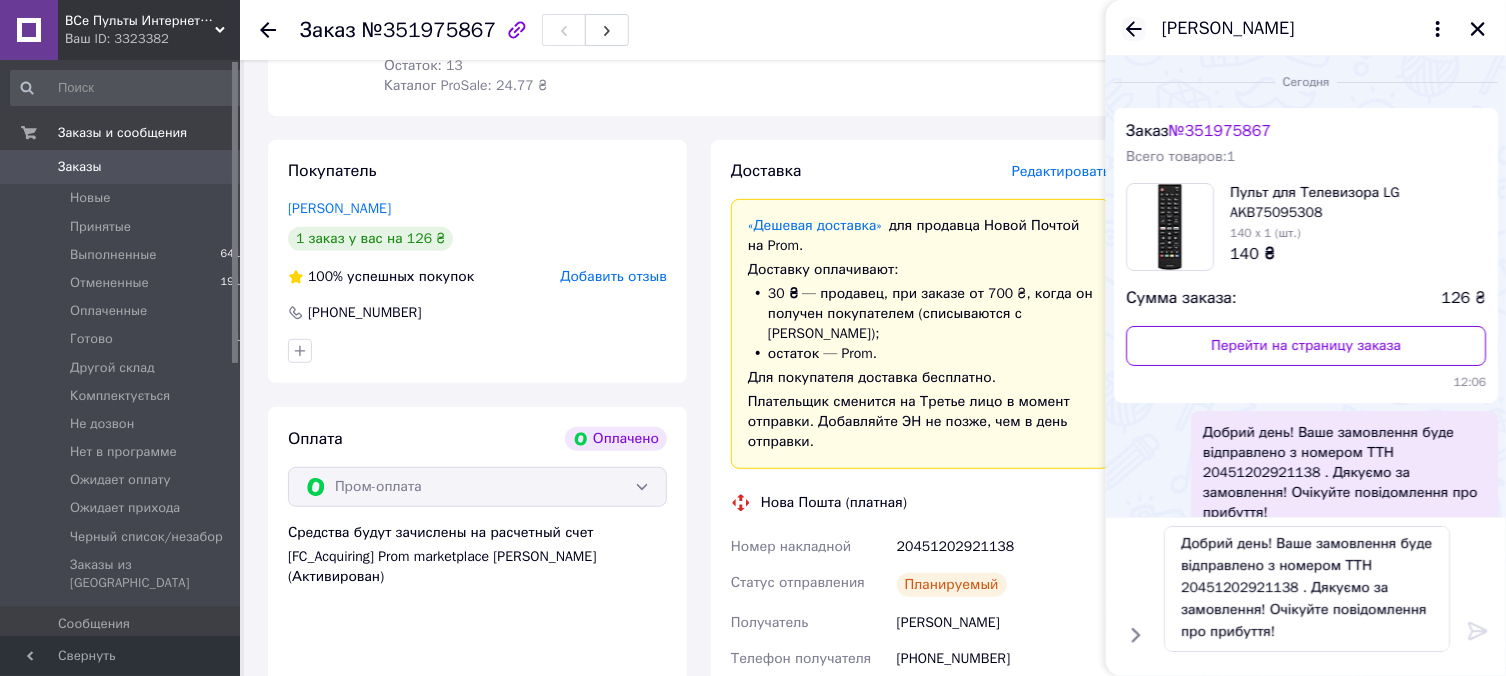 type 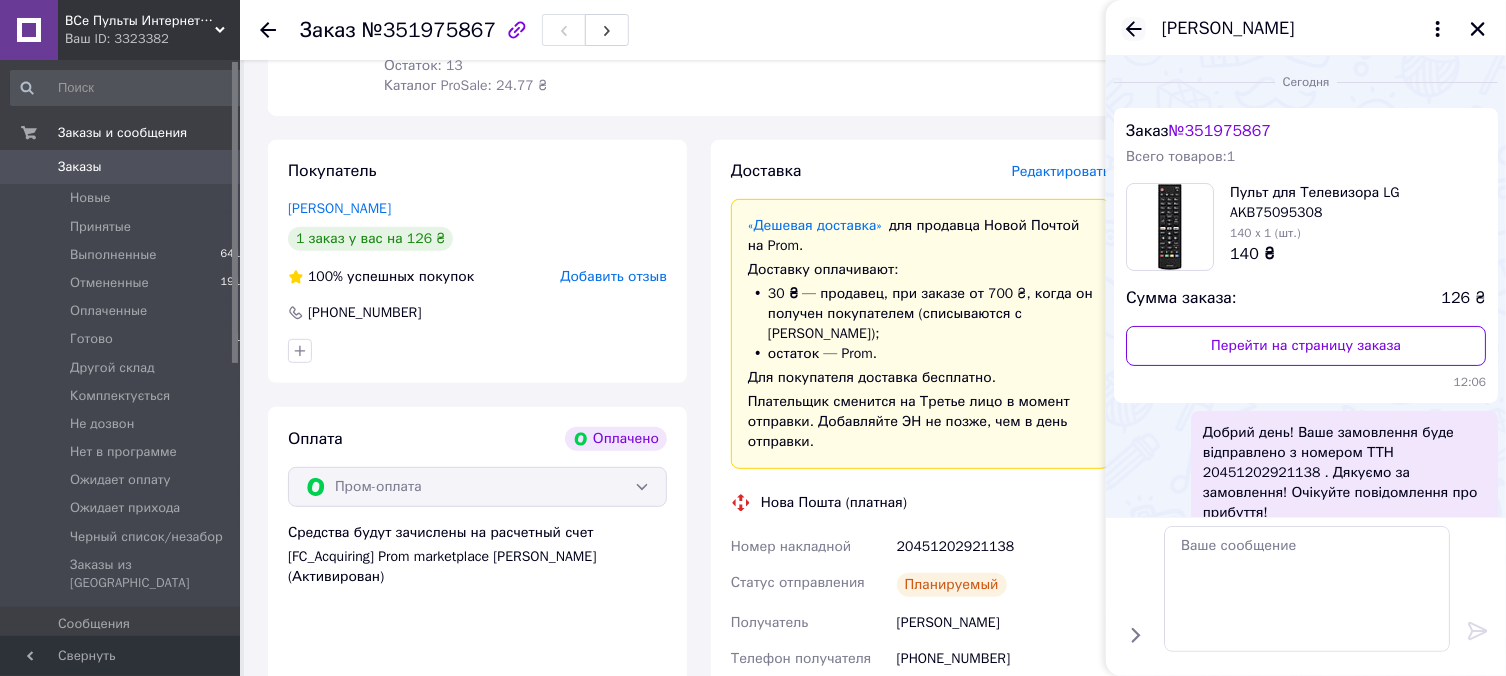 scroll, scrollTop: 0, scrollLeft: 0, axis: both 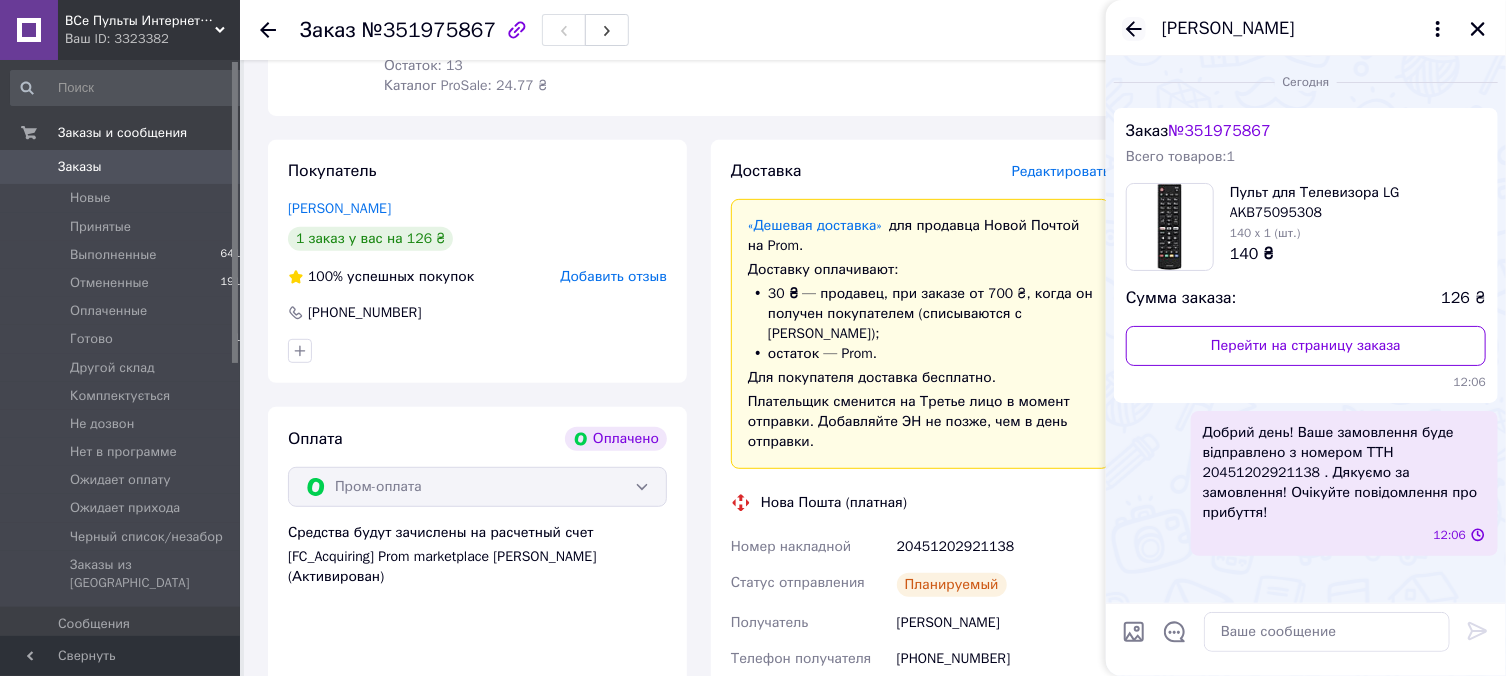 click 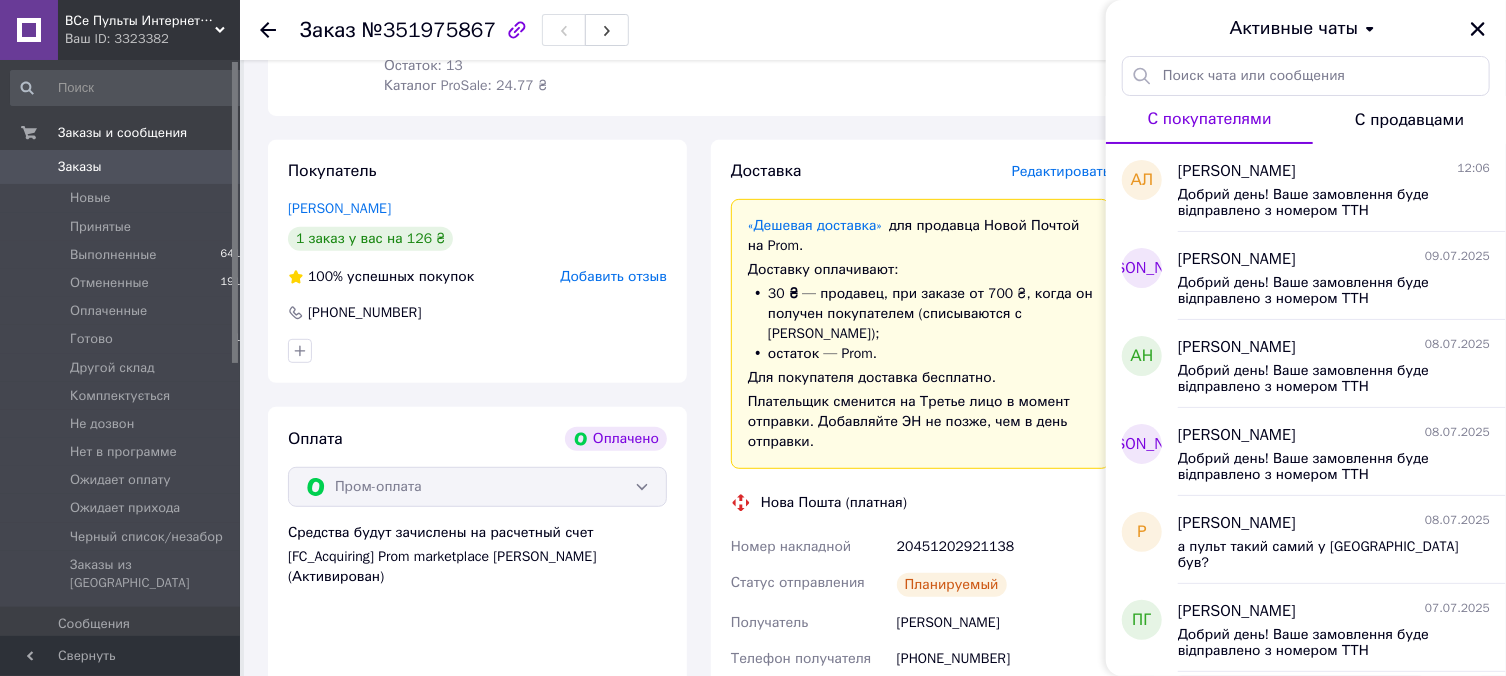 click on "Активные чаты" at bounding box center [1306, 28] 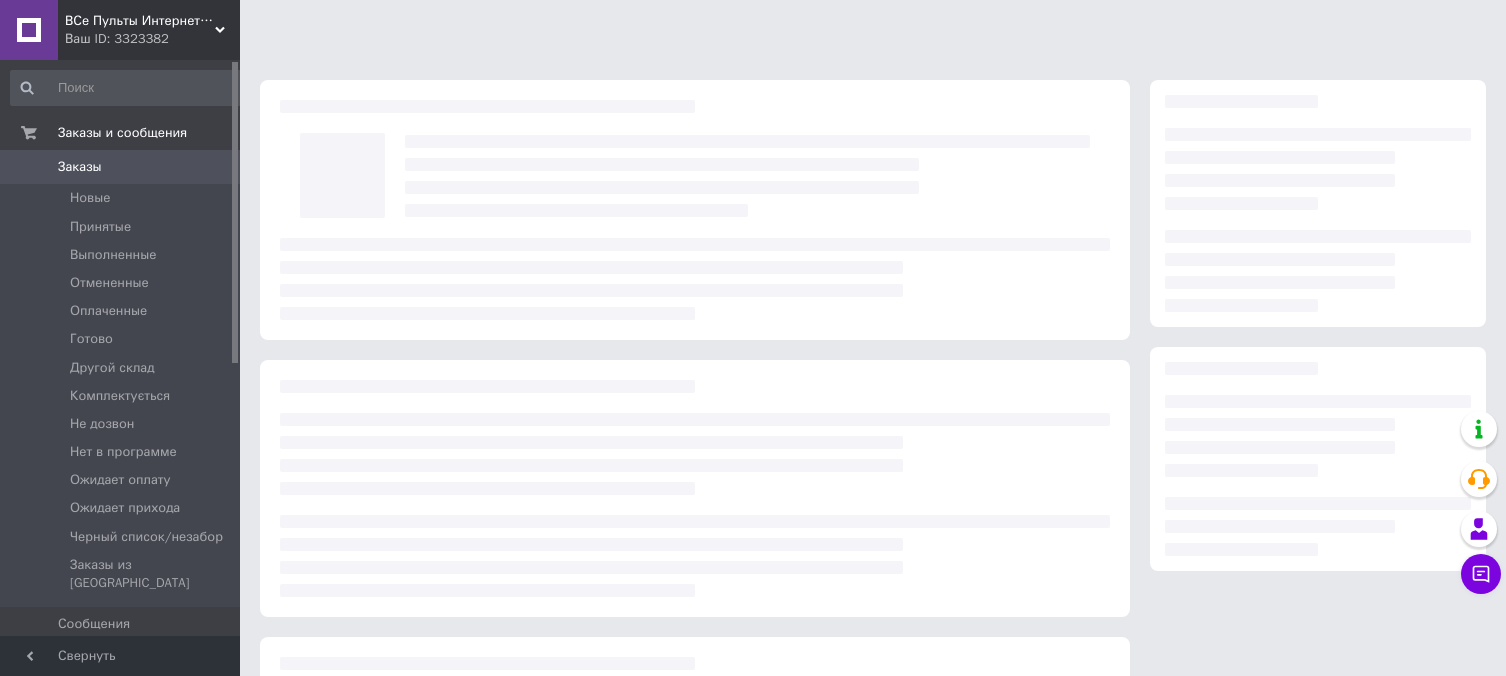 scroll, scrollTop: 0, scrollLeft: 0, axis: both 